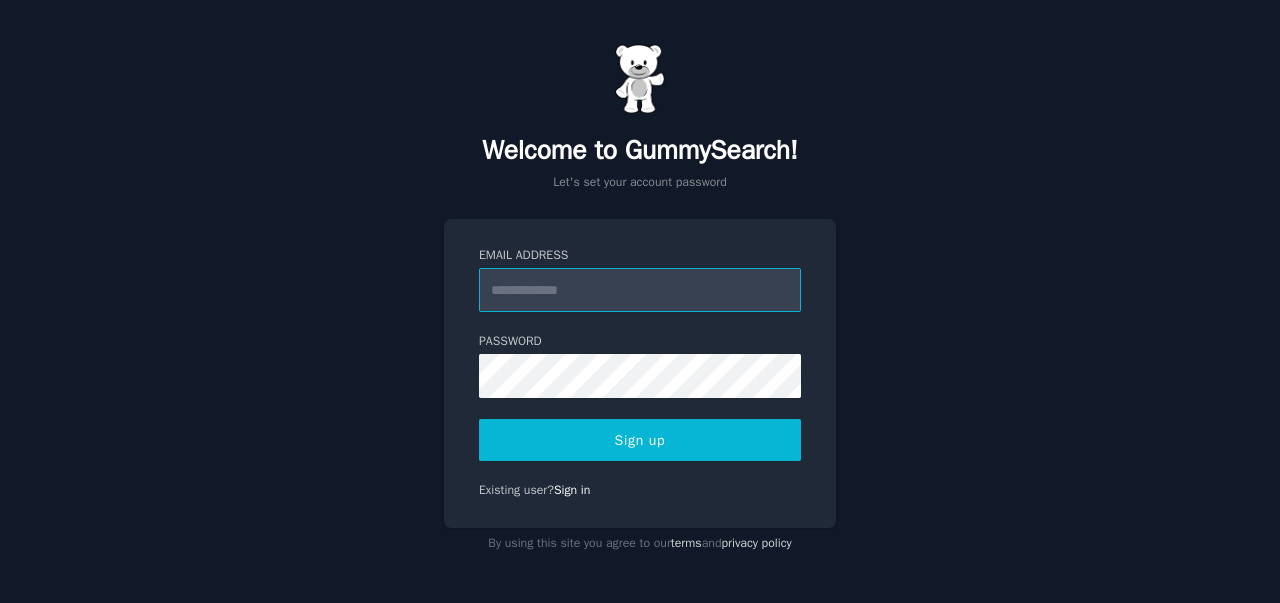 scroll, scrollTop: 0, scrollLeft: 0, axis: both 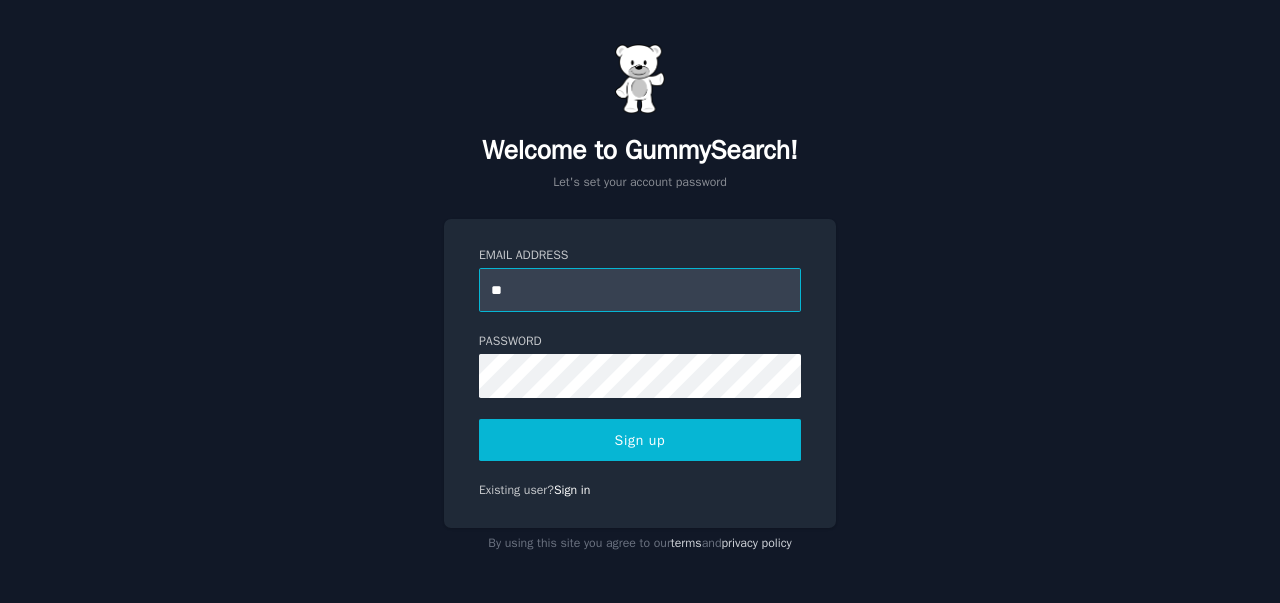 click on "Sign up" at bounding box center [640, 440] 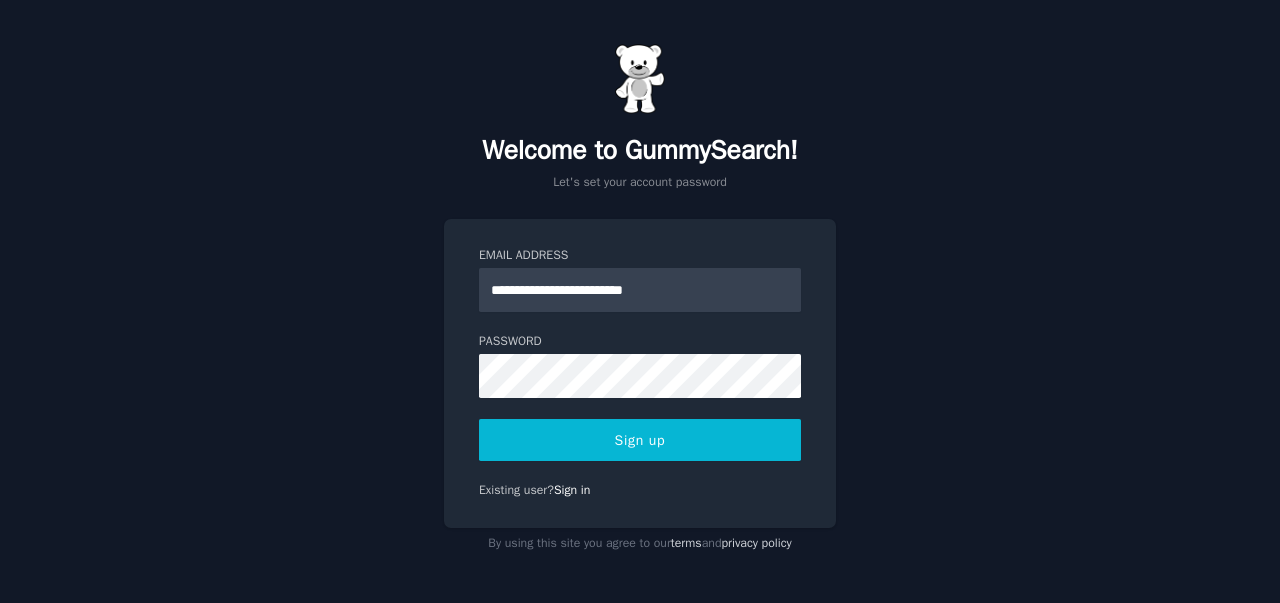 click on "Sign up" at bounding box center [640, 440] 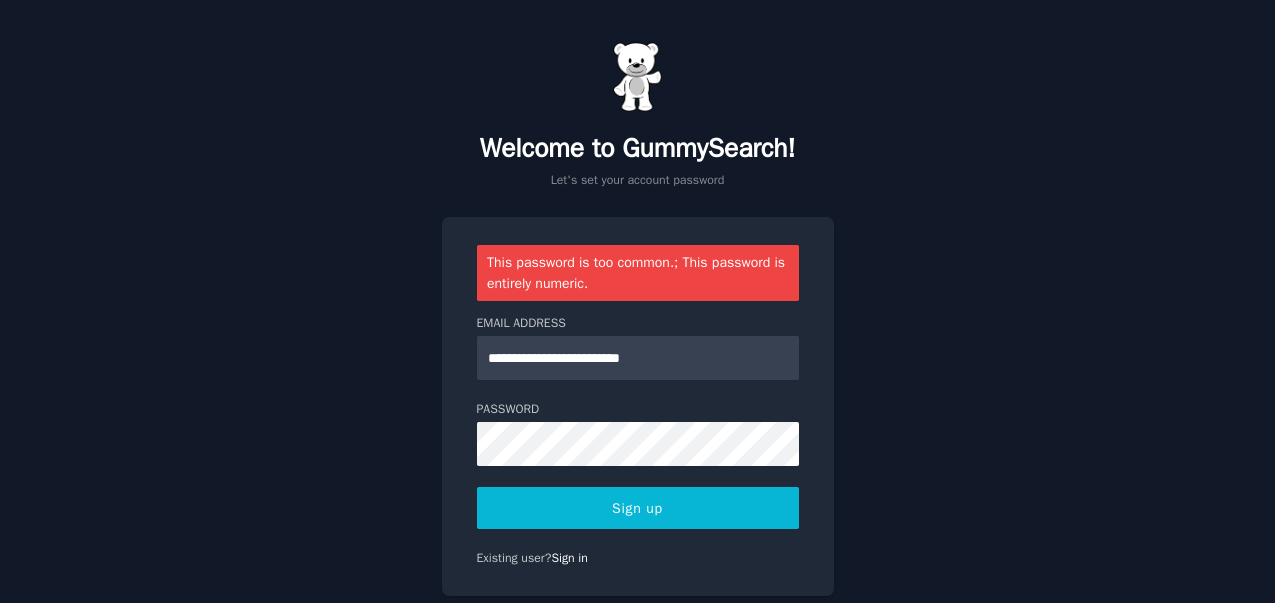 click on "Password  8 or more characters  Alphanumeric characters  No common passwords  Password can't be similar to email" at bounding box center [638, 433] 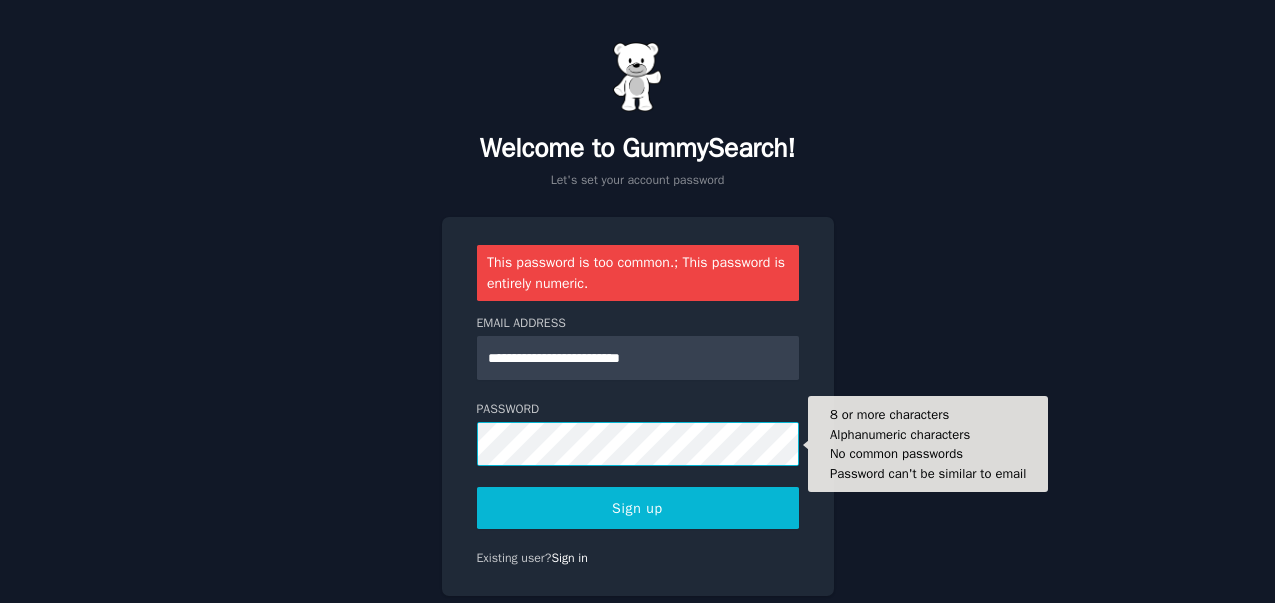 drag, startPoint x: 617, startPoint y: 415, endPoint x: 379, endPoint y: 449, distance: 240.4163 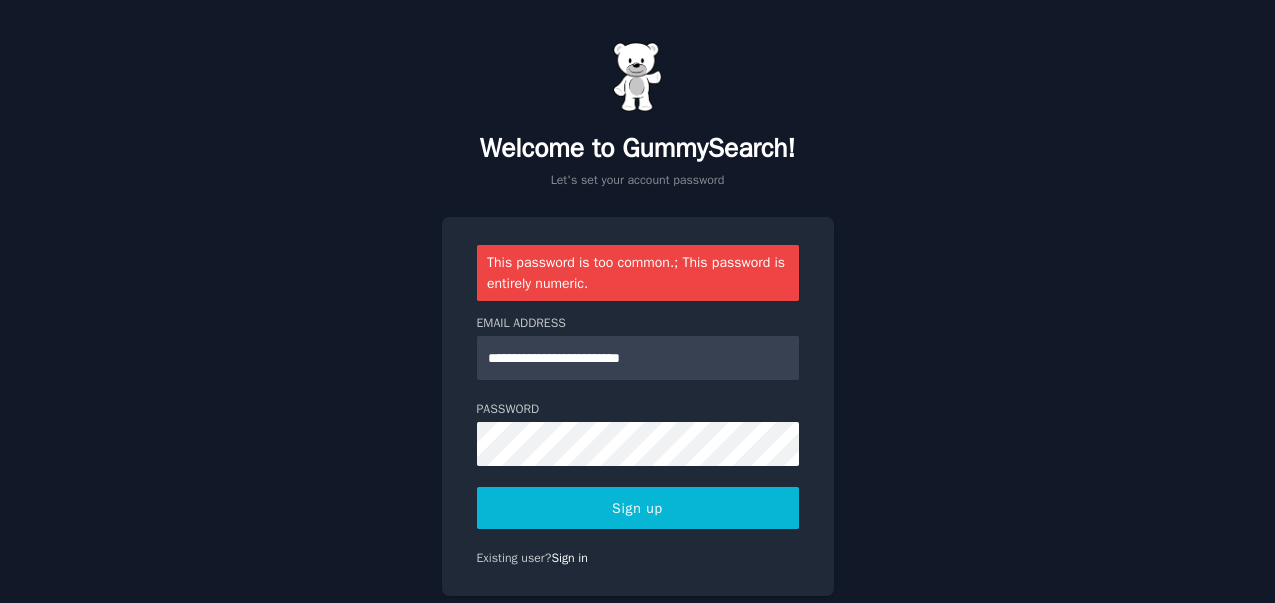 click on "Sign up" at bounding box center [638, 508] 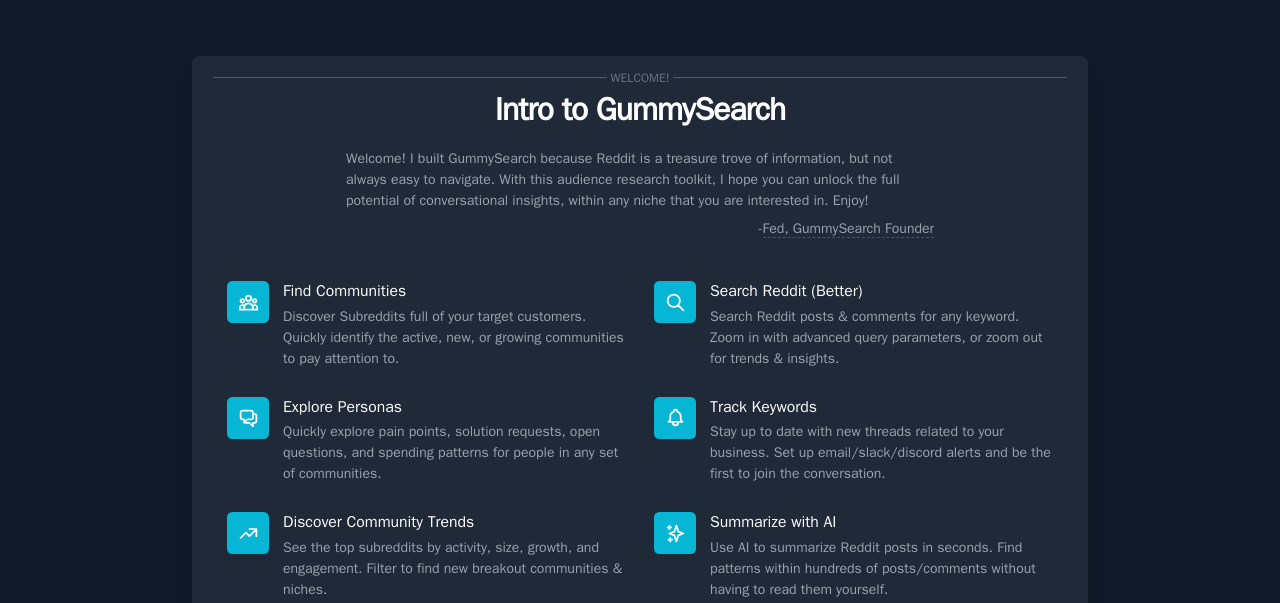 scroll, scrollTop: 0, scrollLeft: 0, axis: both 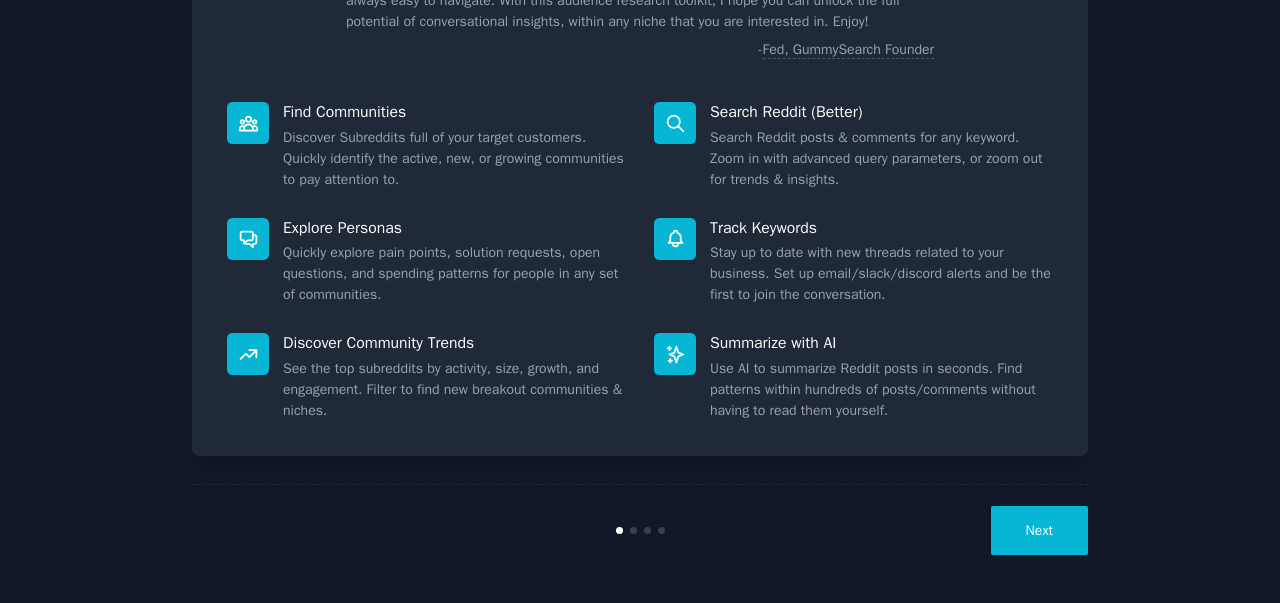 click on "Next" at bounding box center (1039, 530) 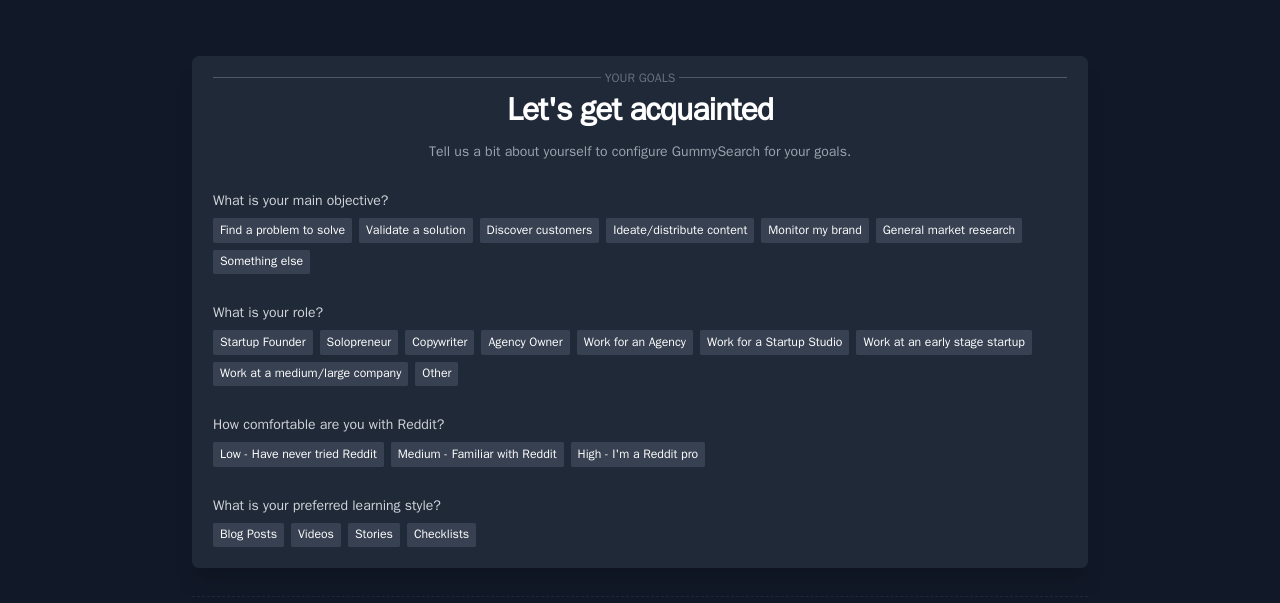 scroll, scrollTop: 0, scrollLeft: 0, axis: both 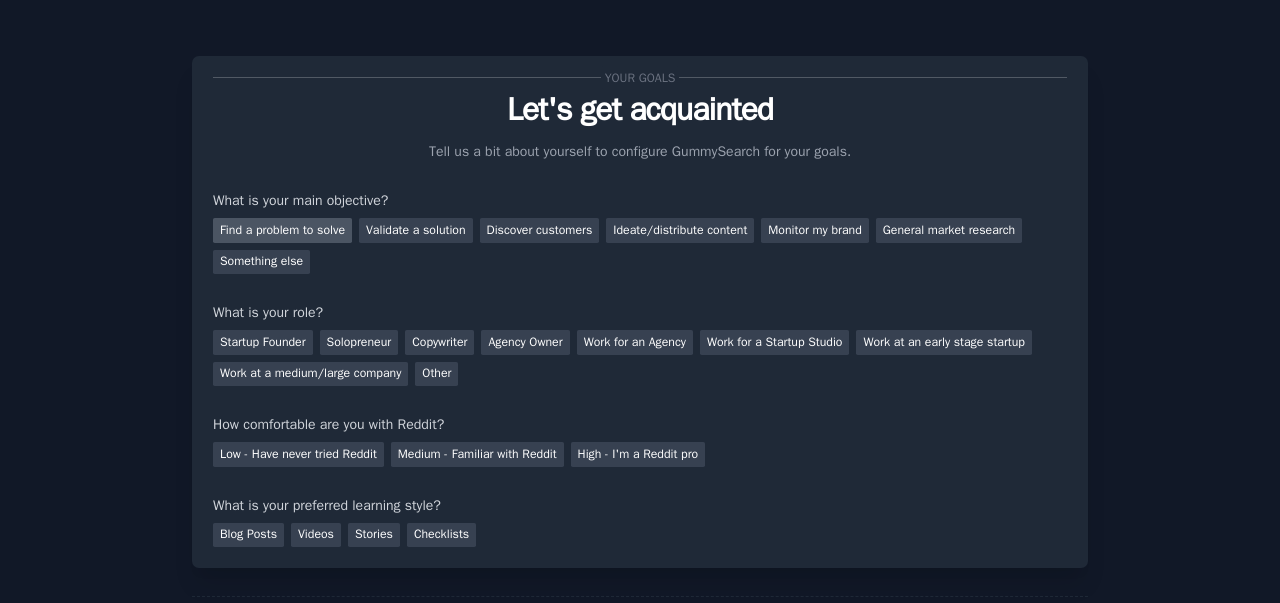 click on "Find a problem to solve" at bounding box center (282, 230) 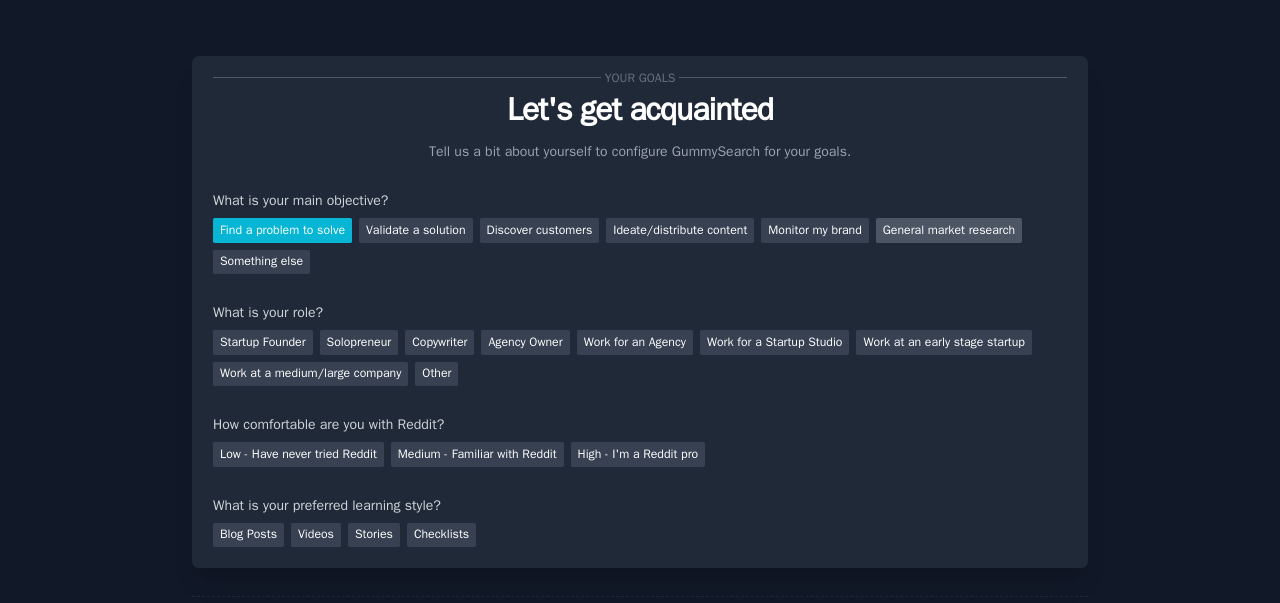 click on "General market research" at bounding box center (949, 230) 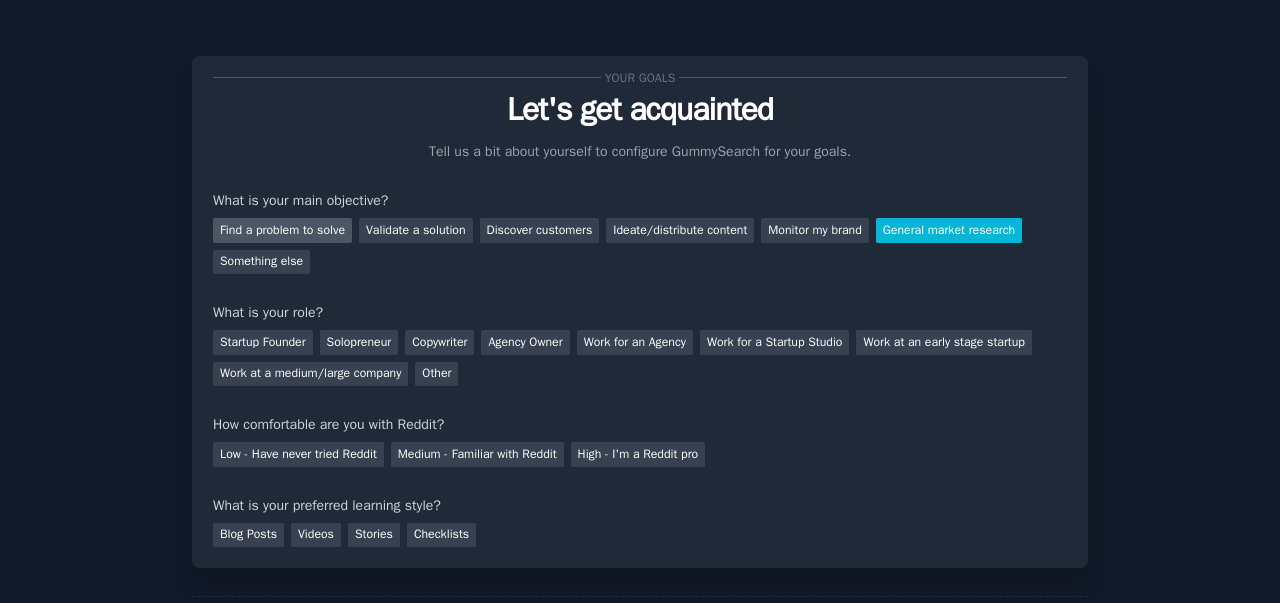 click on "Find a problem to solve" at bounding box center [282, 230] 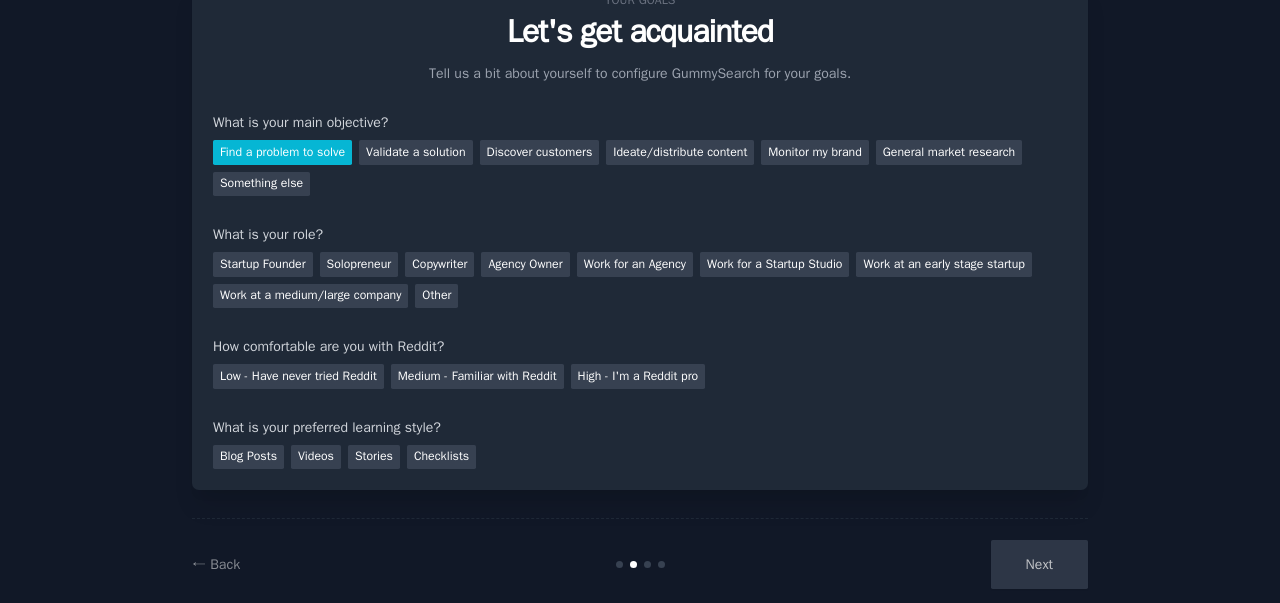 scroll, scrollTop: 100, scrollLeft: 0, axis: vertical 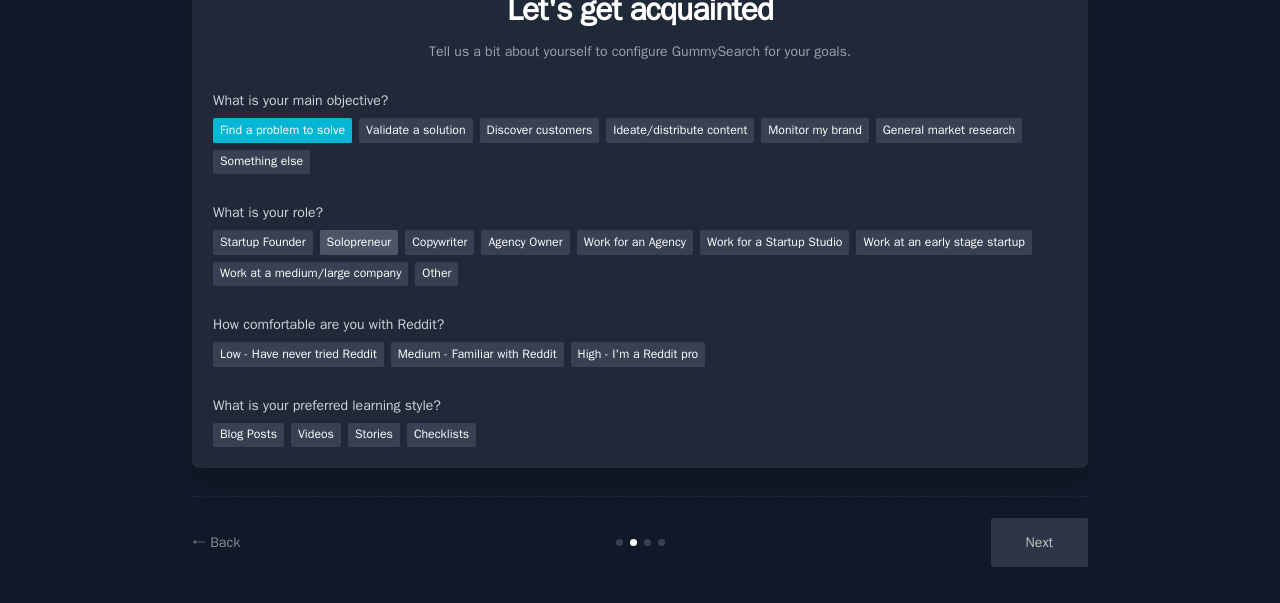 click on "Solopreneur" at bounding box center (359, 242) 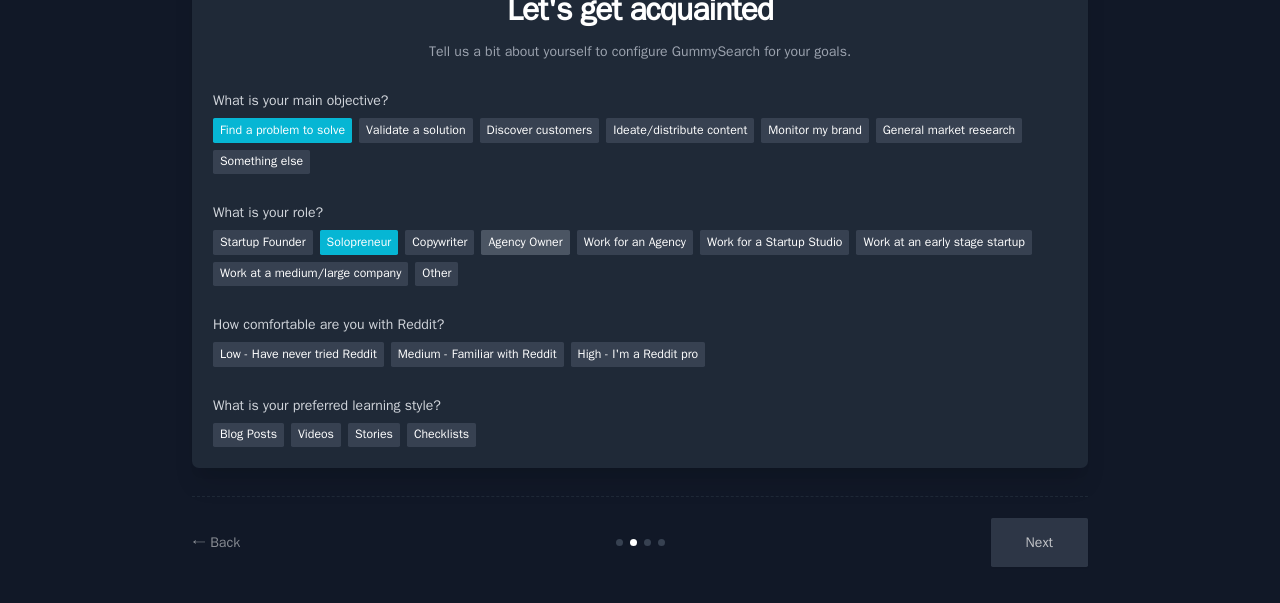 click on "Agency Owner" at bounding box center (525, 242) 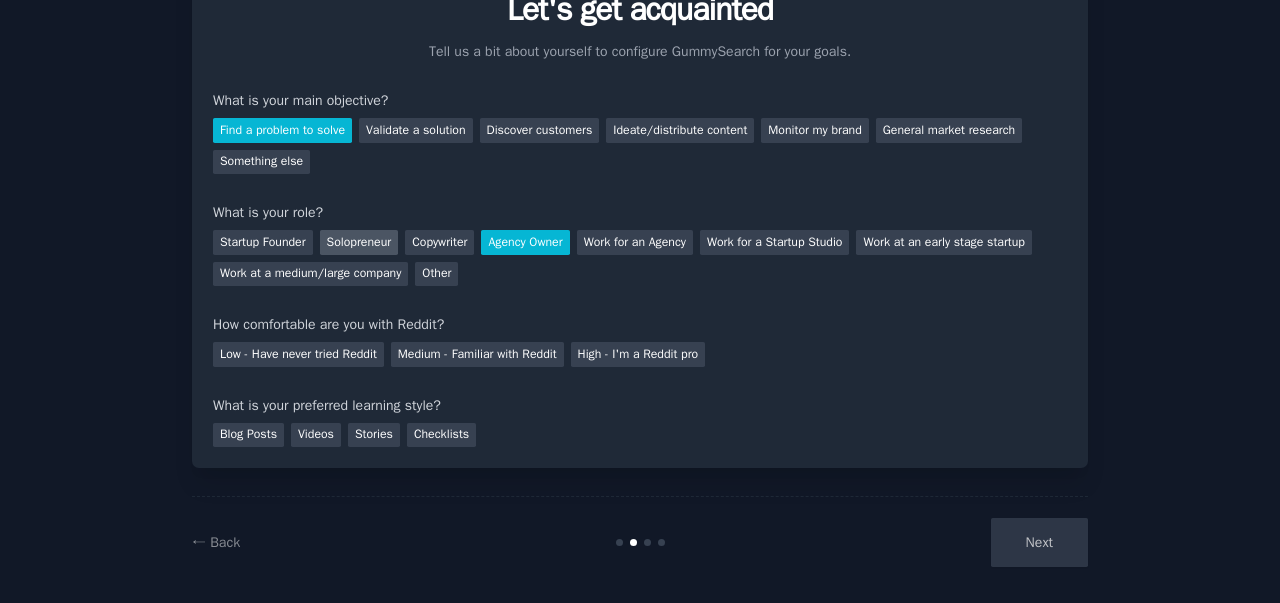 click on "Solopreneur" at bounding box center [359, 242] 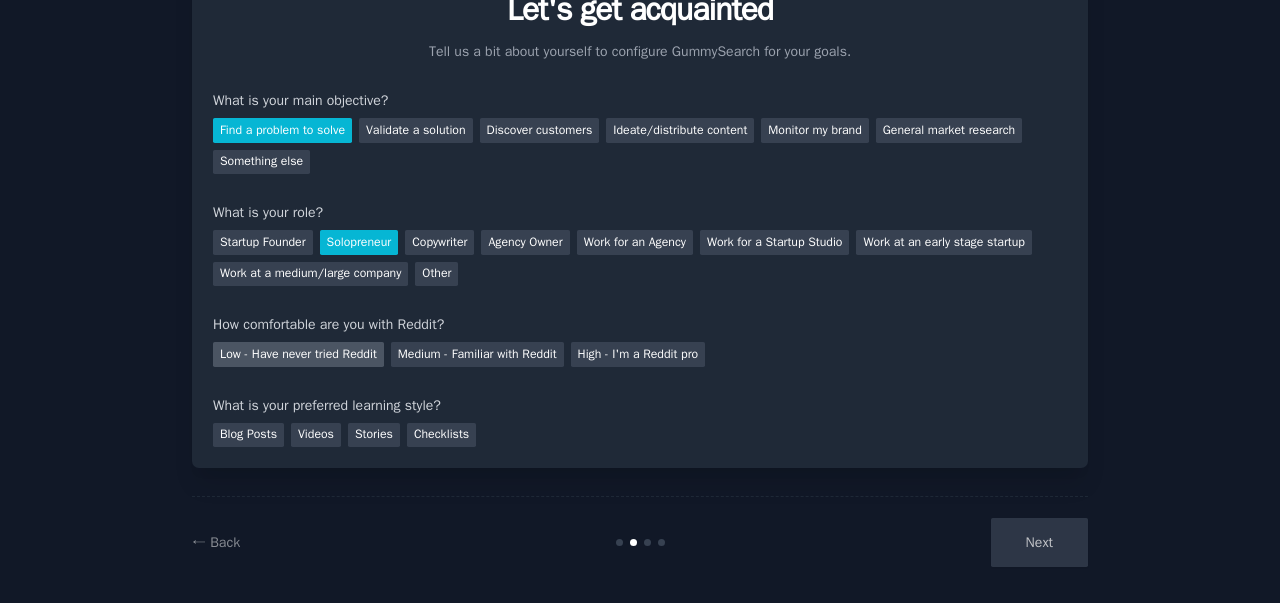 click on "Low - Have never tried Reddit" at bounding box center [298, 354] 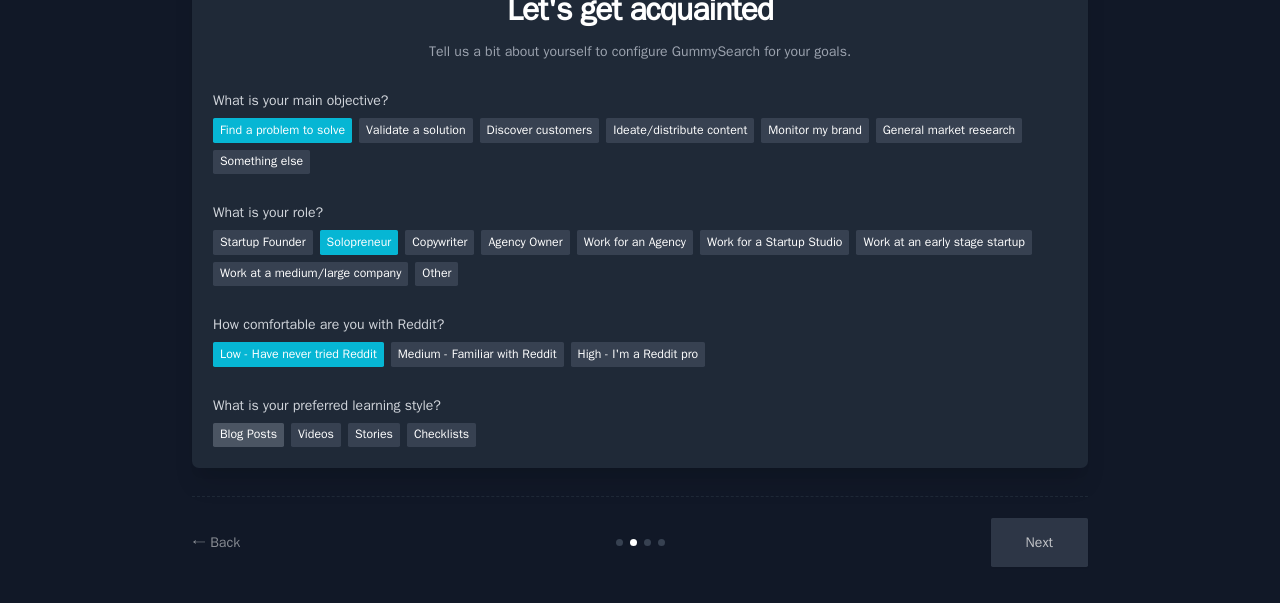 click on "Blog Posts" at bounding box center (248, 435) 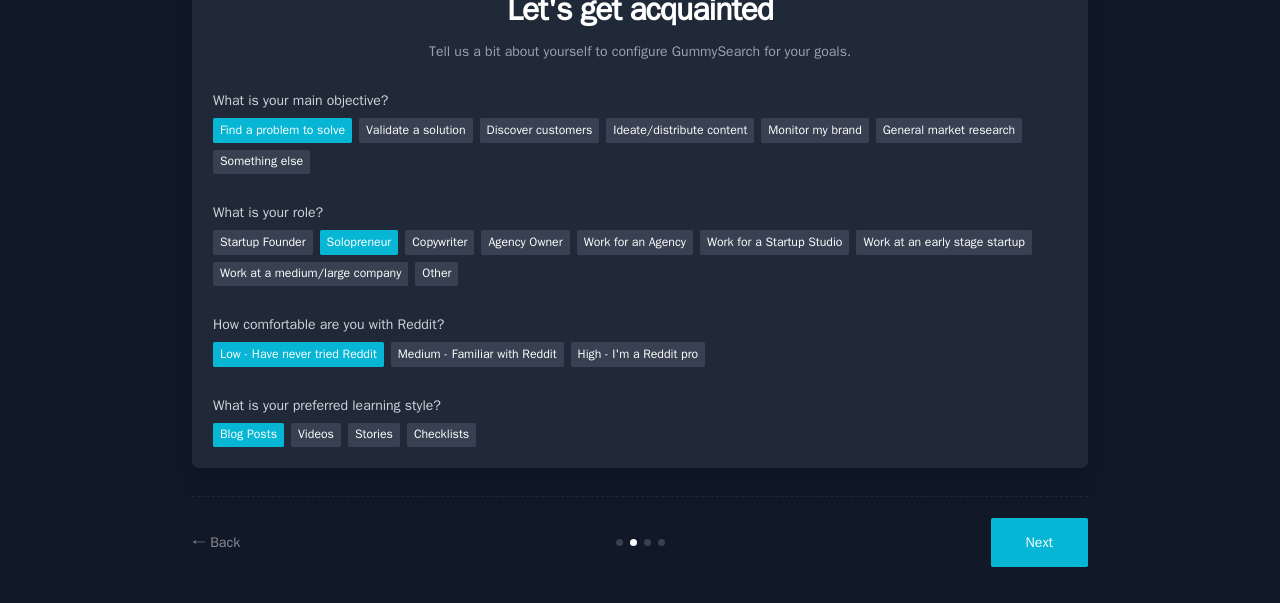 click on "Next" at bounding box center (1039, 542) 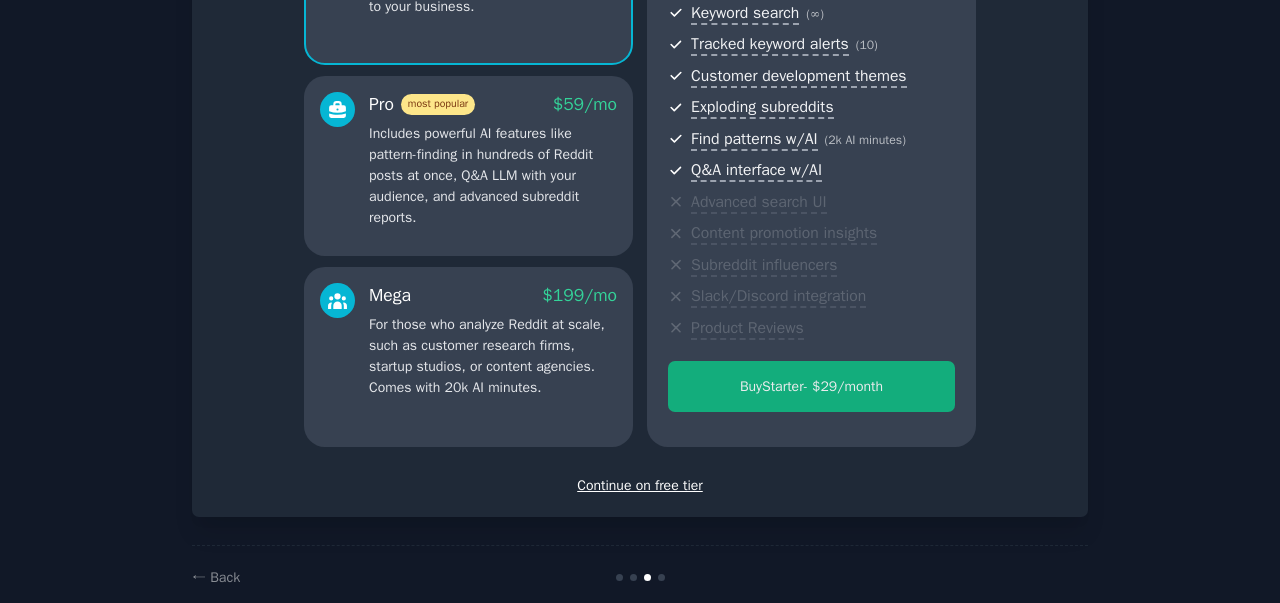 scroll, scrollTop: 328, scrollLeft: 0, axis: vertical 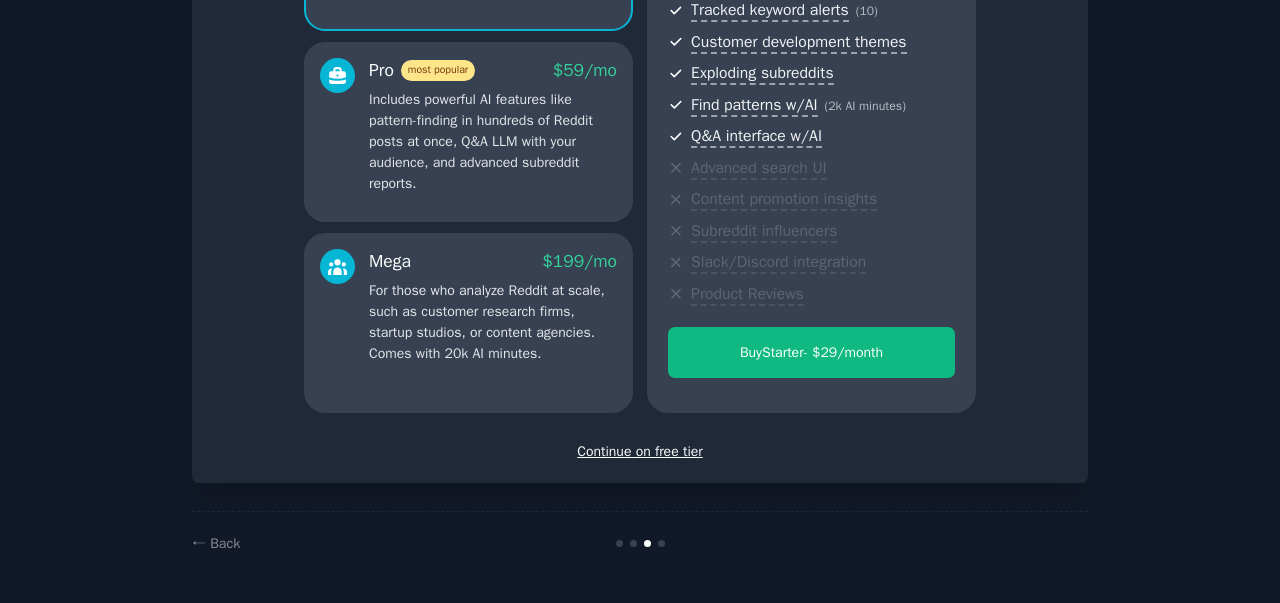 click on "Continue on free tier" at bounding box center [640, 451] 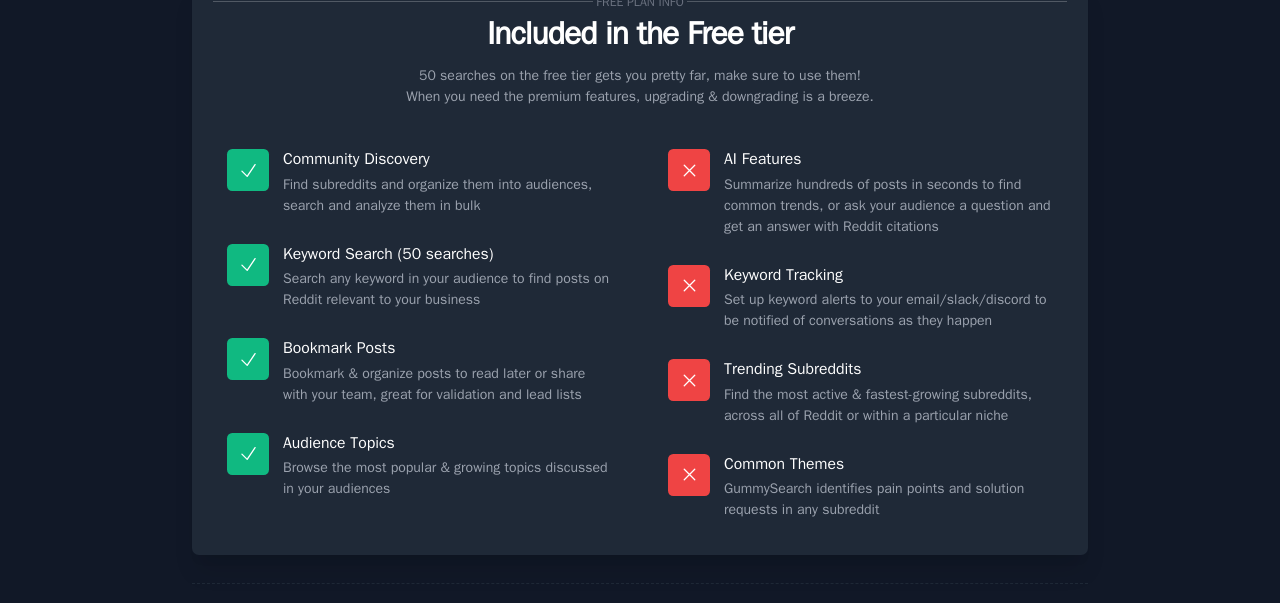 scroll, scrollTop: 176, scrollLeft: 0, axis: vertical 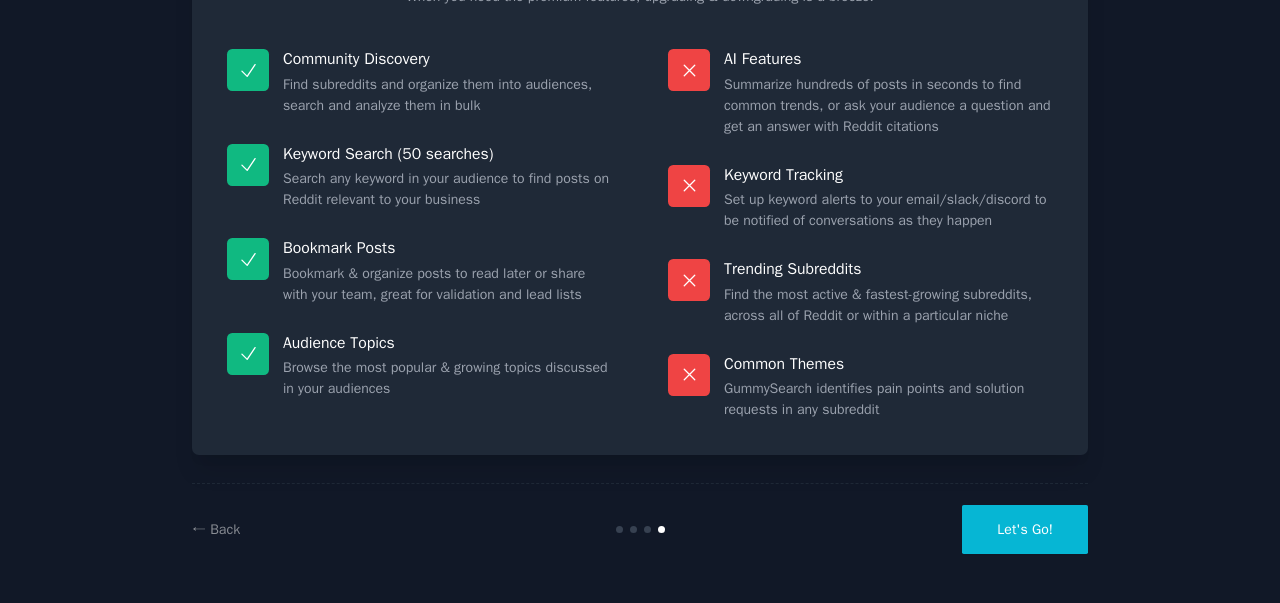 click on "Let's Go!" at bounding box center [1025, 529] 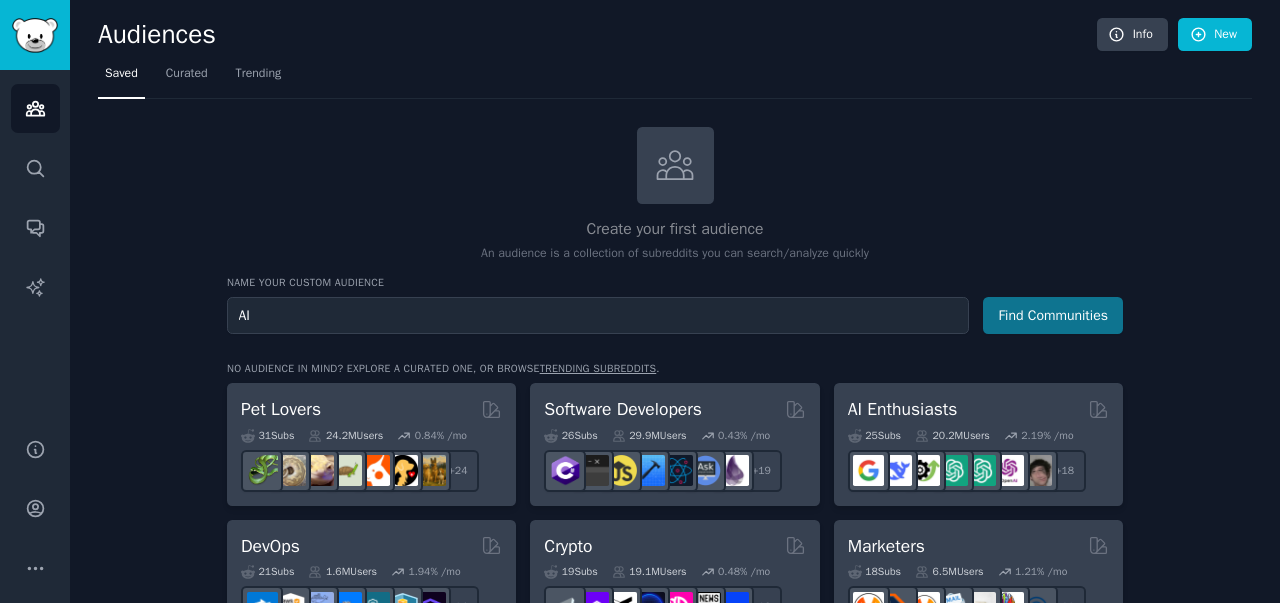 type on "AI" 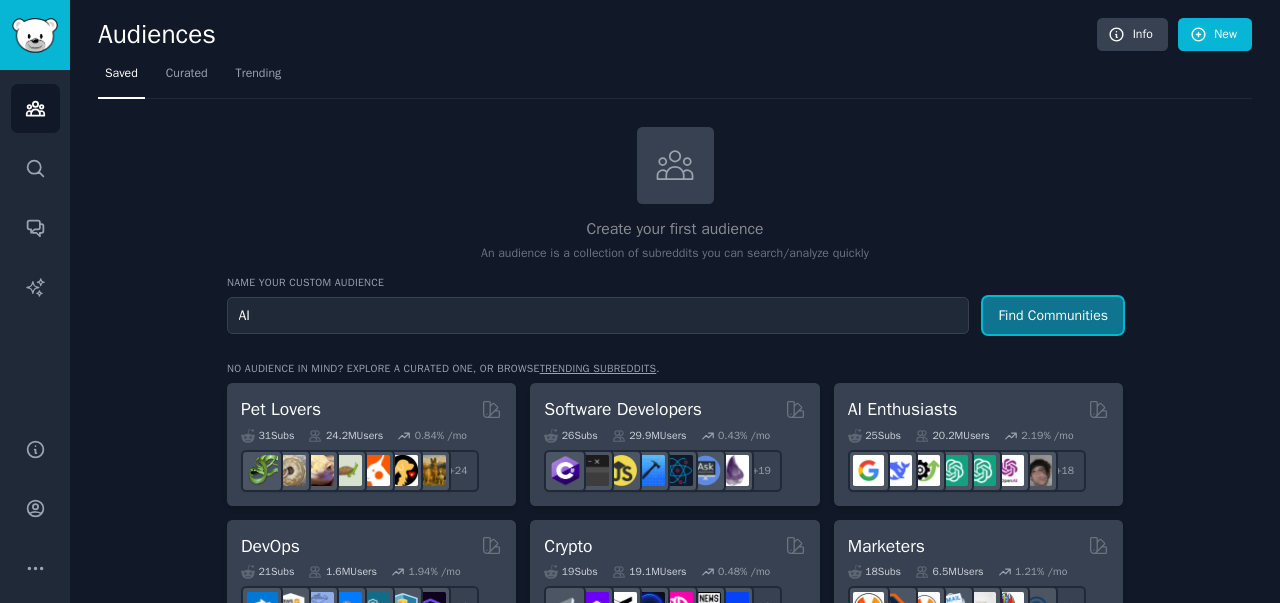click on "Find Communities" at bounding box center (1053, 315) 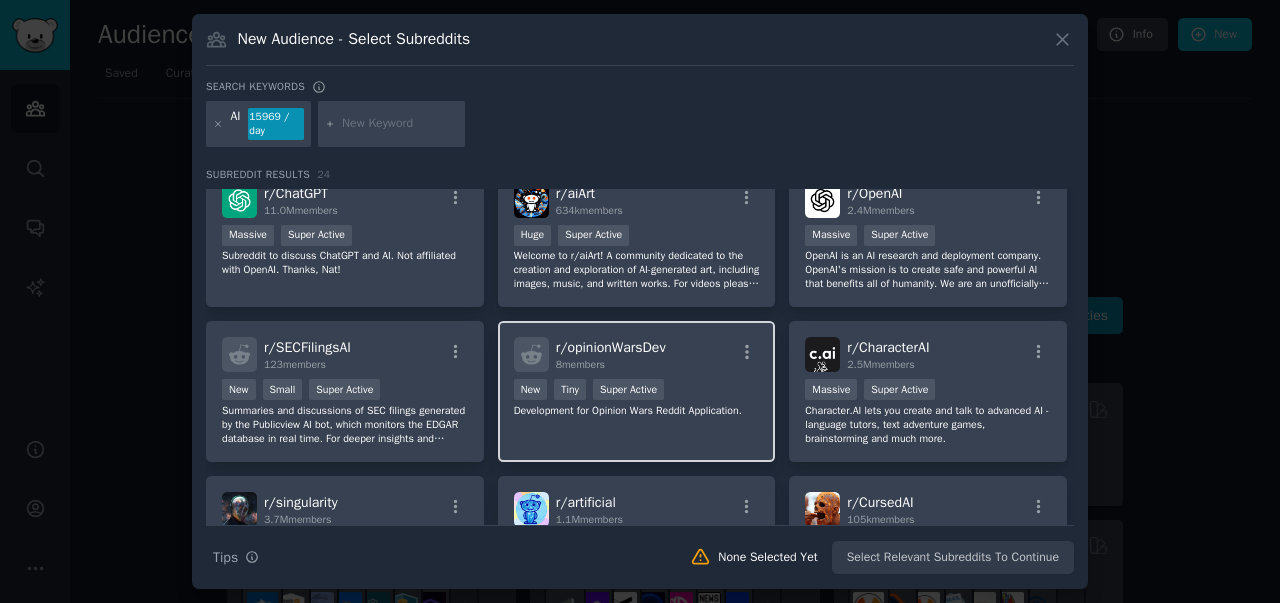 scroll, scrollTop: 0, scrollLeft: 0, axis: both 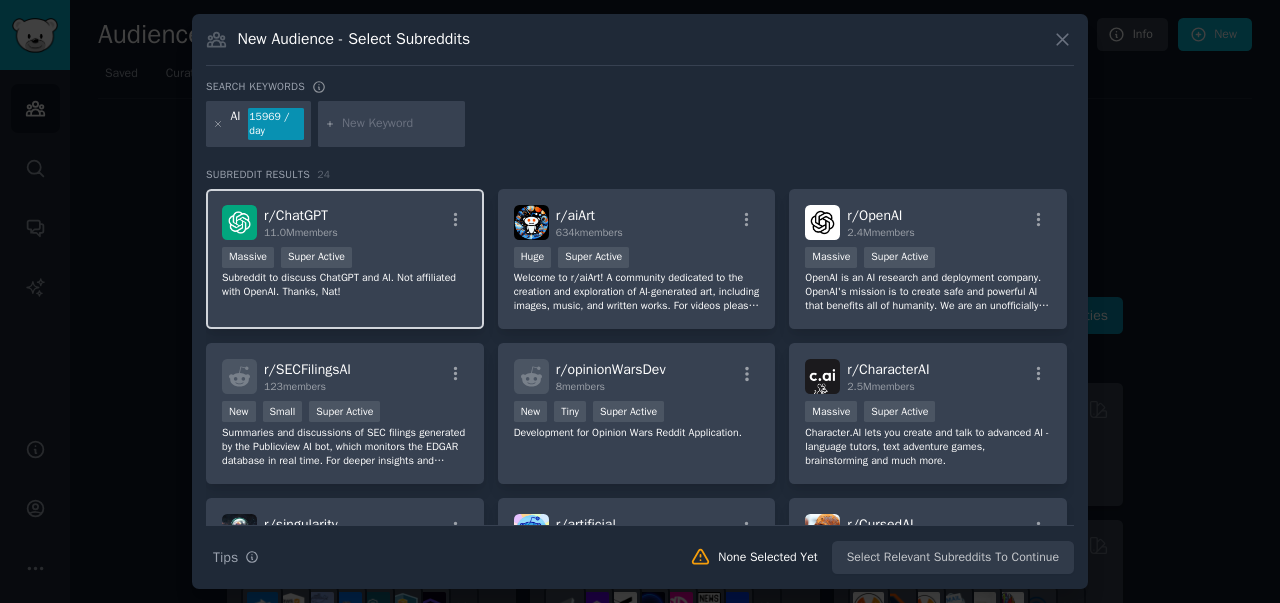 click on "Subreddit to discuss ChatGPT and AI. Not affiliated with OpenAI. Thanks, Nat!" at bounding box center [345, 285] 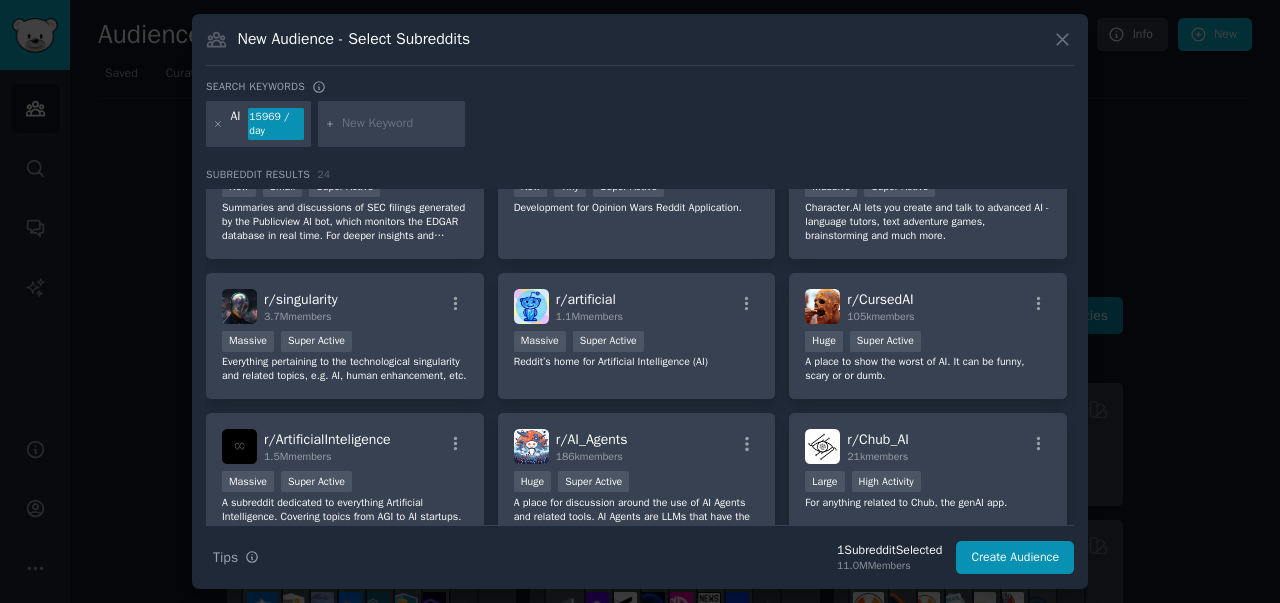 scroll, scrollTop: 300, scrollLeft: 0, axis: vertical 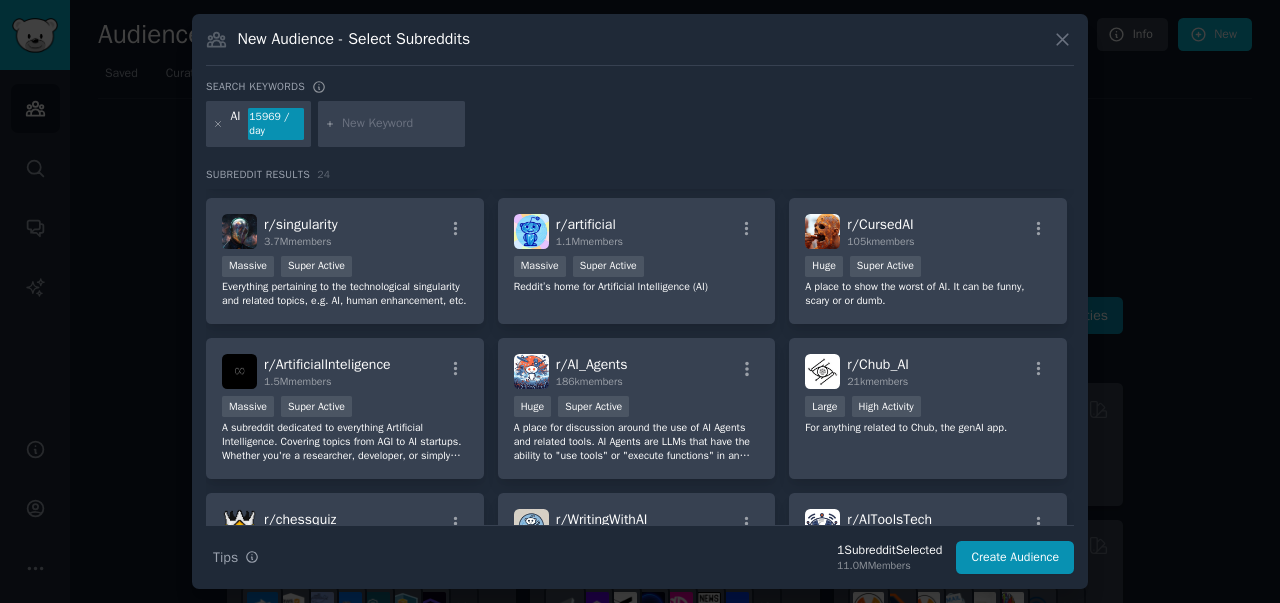 click at bounding box center (640, 301) 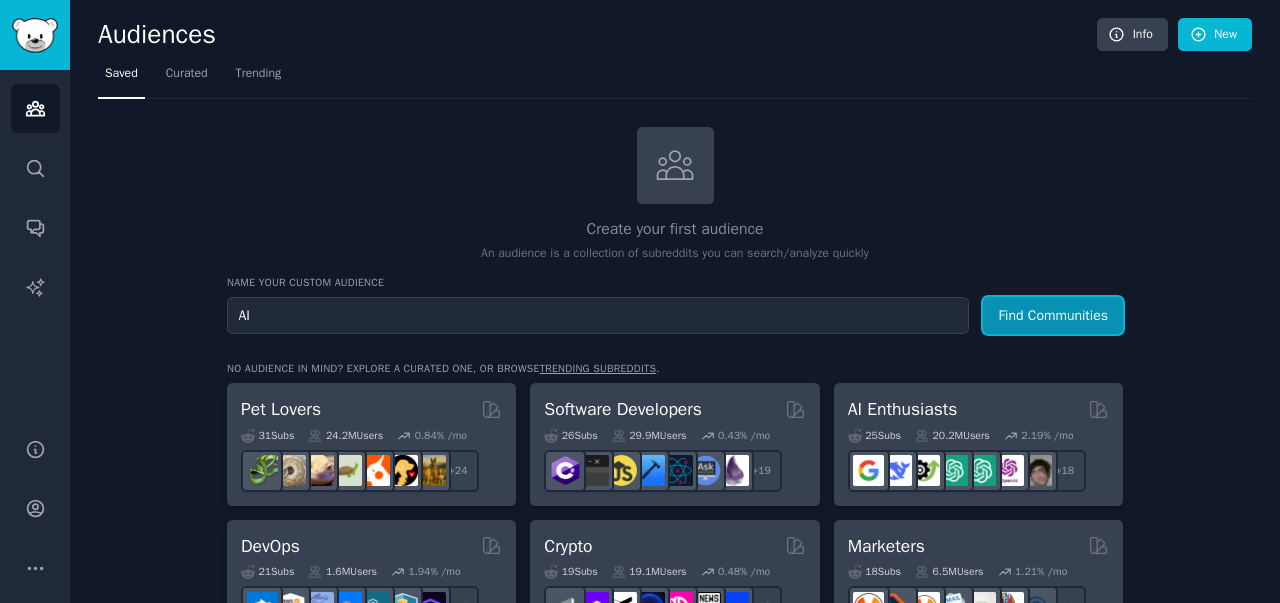 scroll, scrollTop: 100, scrollLeft: 0, axis: vertical 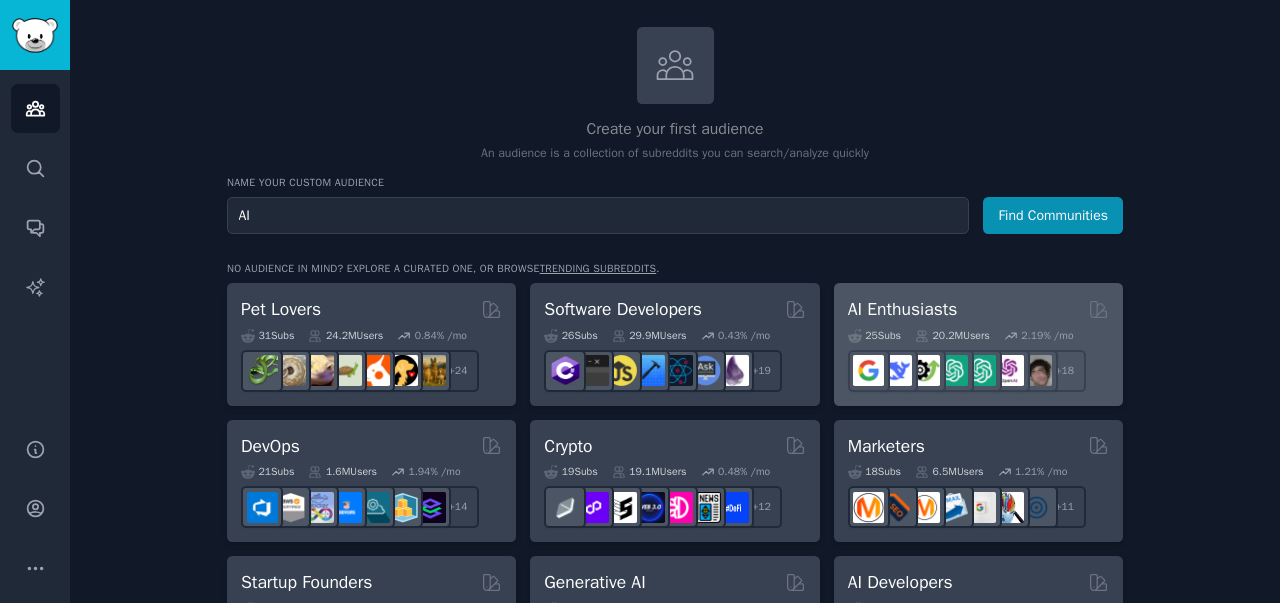 click on "AI Enthusiasts" at bounding box center [903, 309] 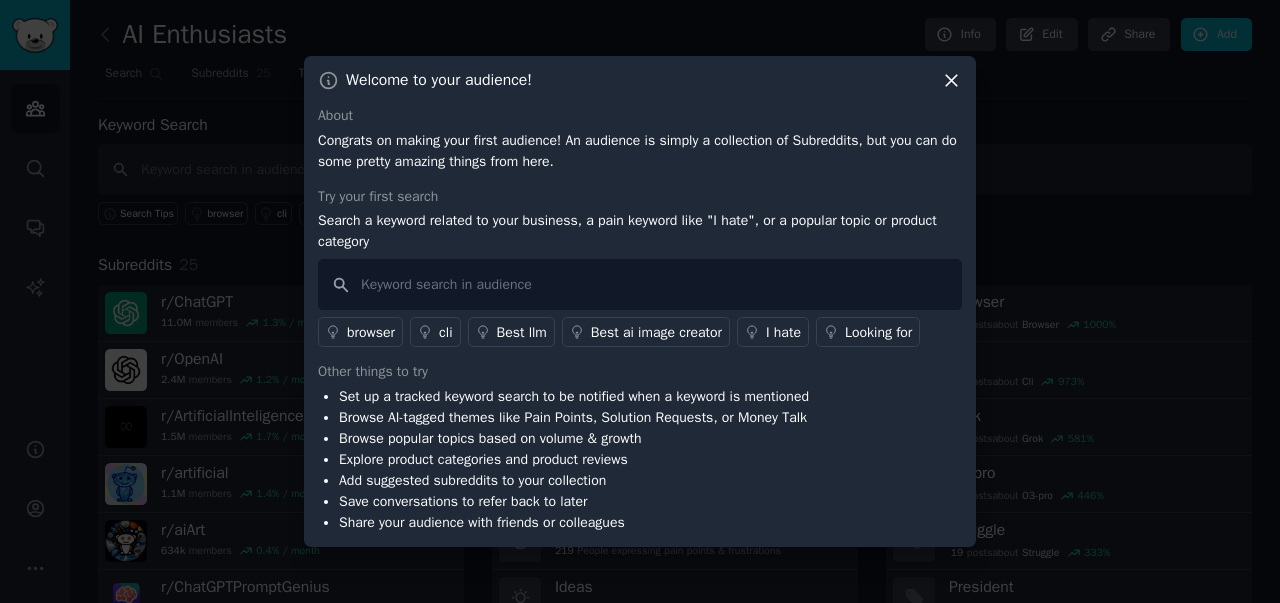 click at bounding box center (640, 301) 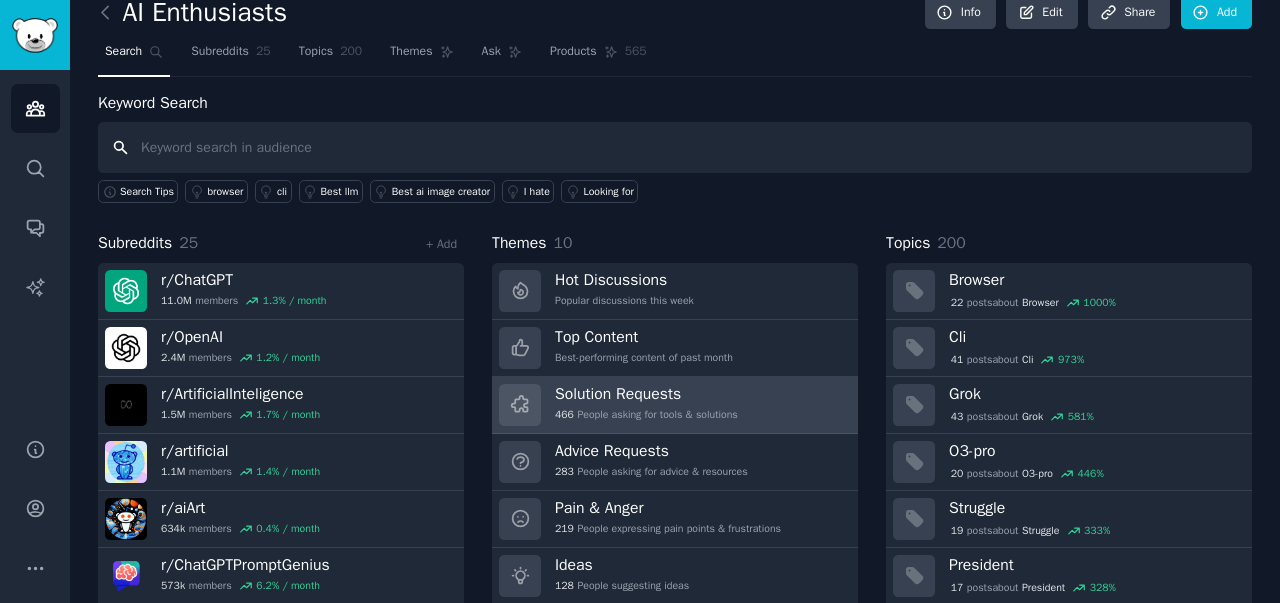 scroll, scrollTop: 0, scrollLeft: 0, axis: both 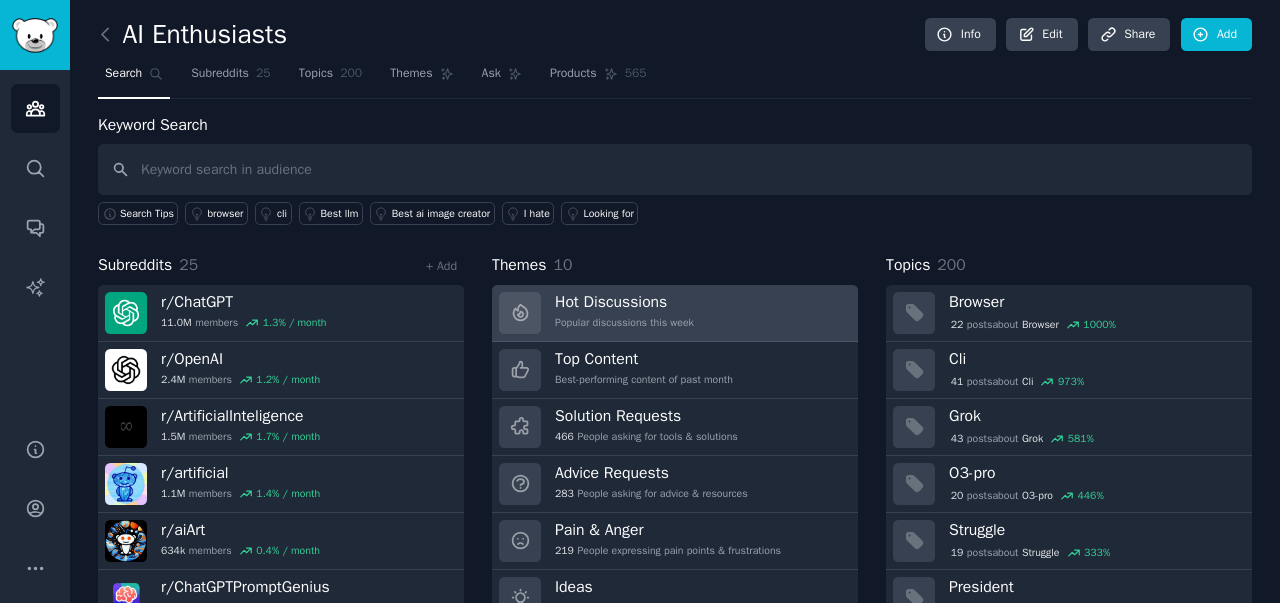 click on "Hot Discussions" at bounding box center (624, 302) 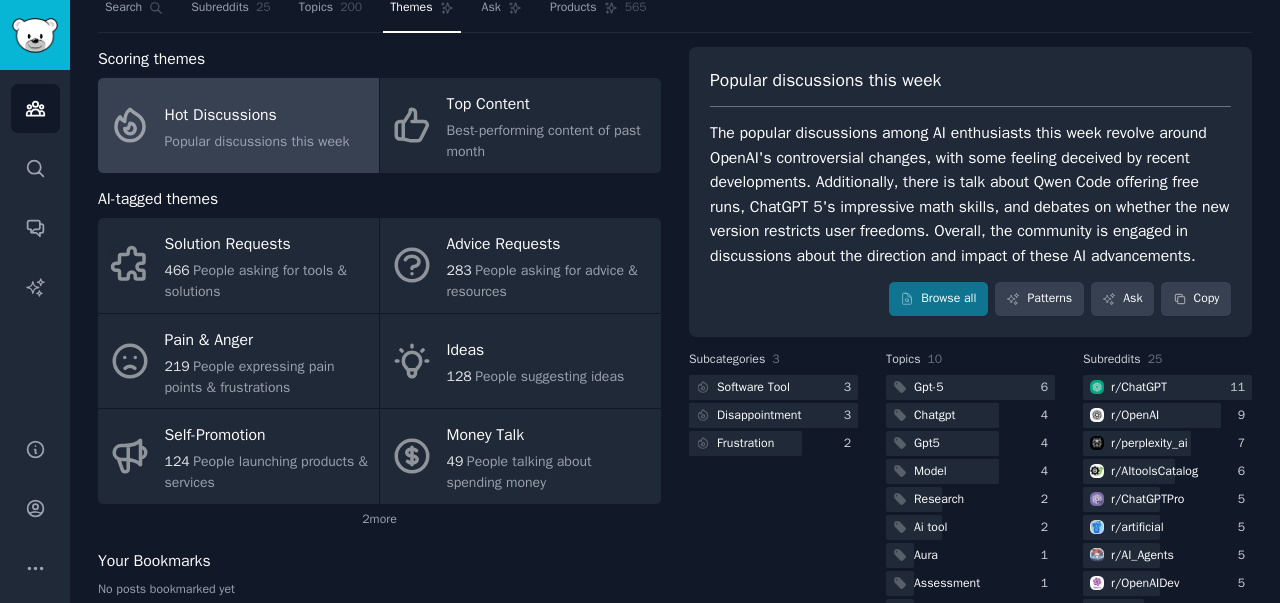scroll, scrollTop: 0, scrollLeft: 0, axis: both 